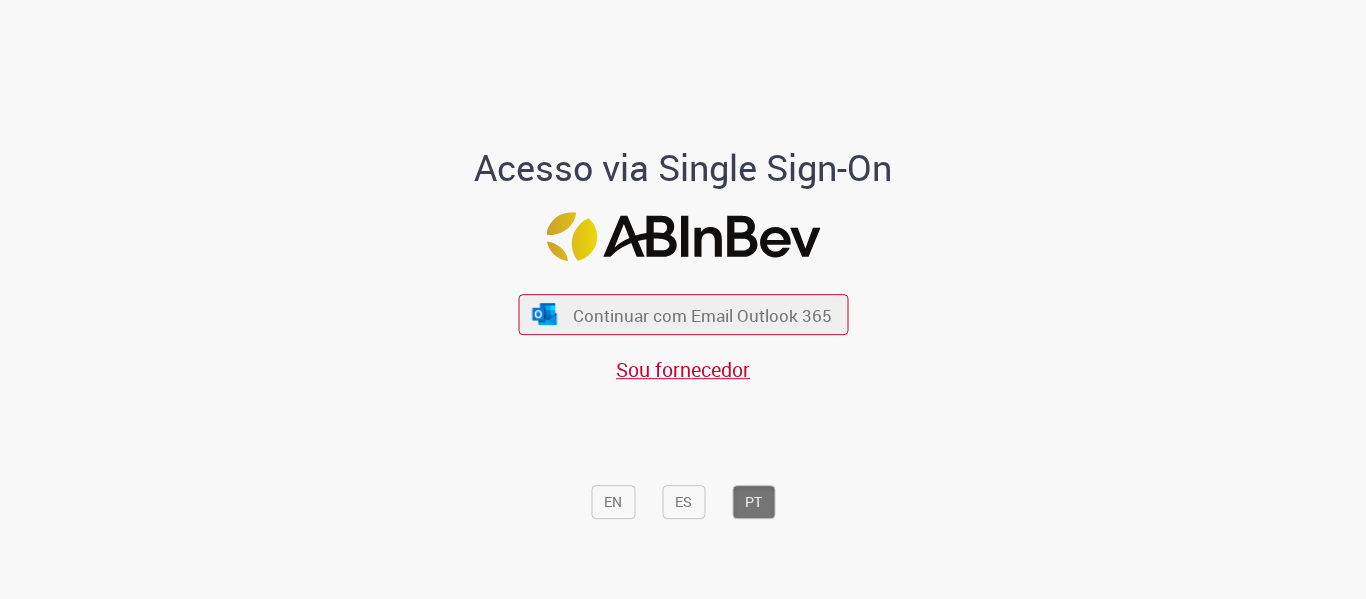 scroll, scrollTop: 0, scrollLeft: 0, axis: both 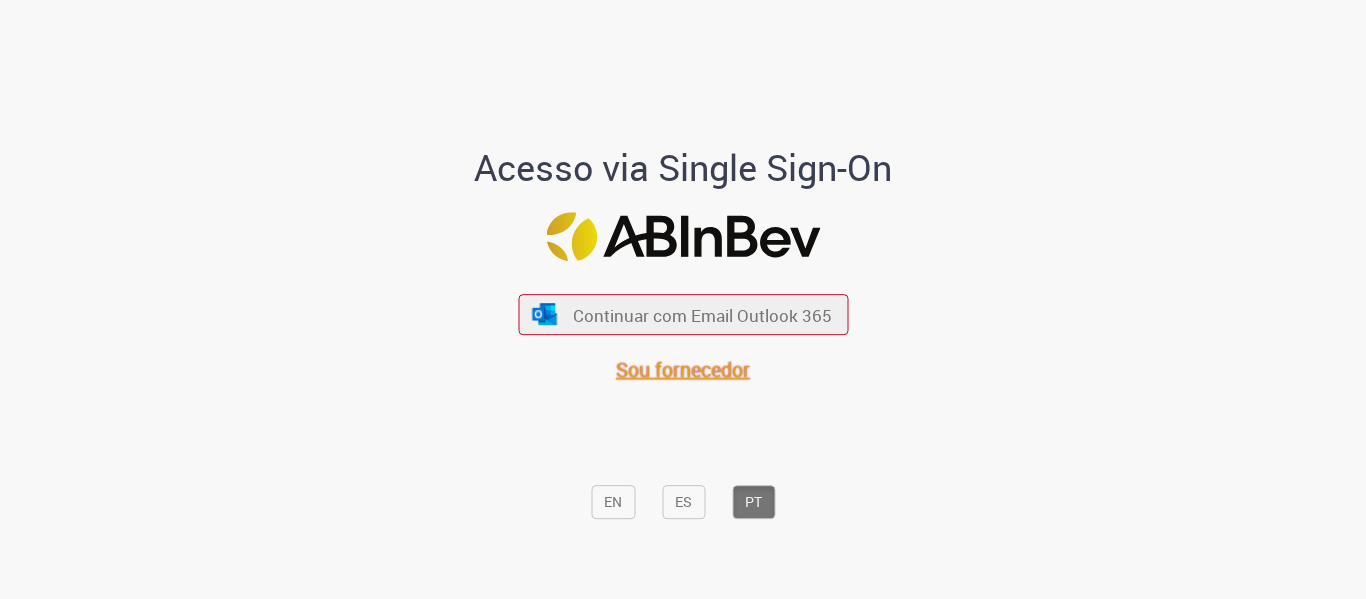 click on "Sou fornecedor" at bounding box center [683, 369] 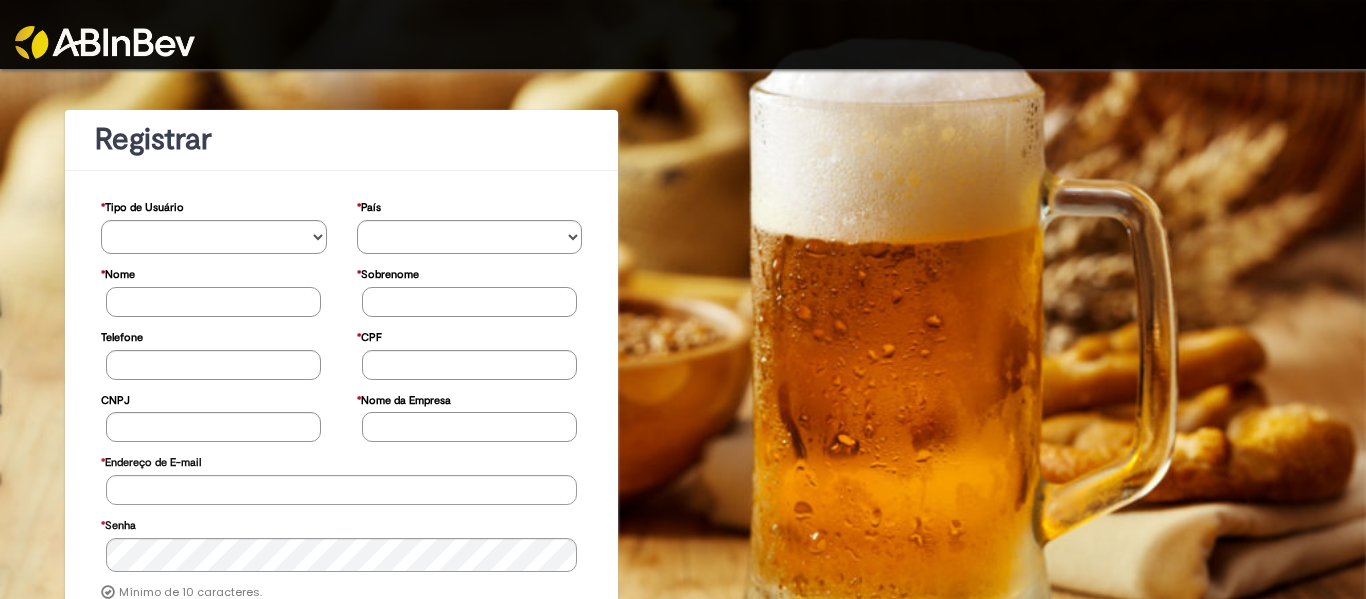 scroll, scrollTop: 0, scrollLeft: 0, axis: both 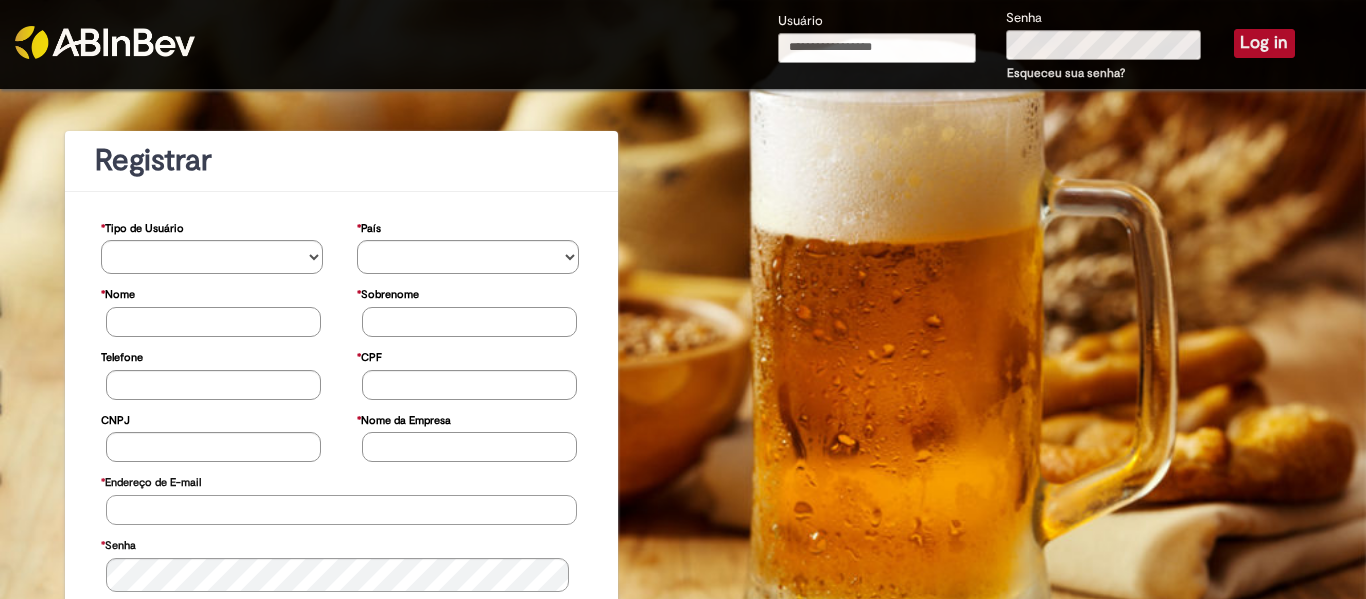 type on "**********" 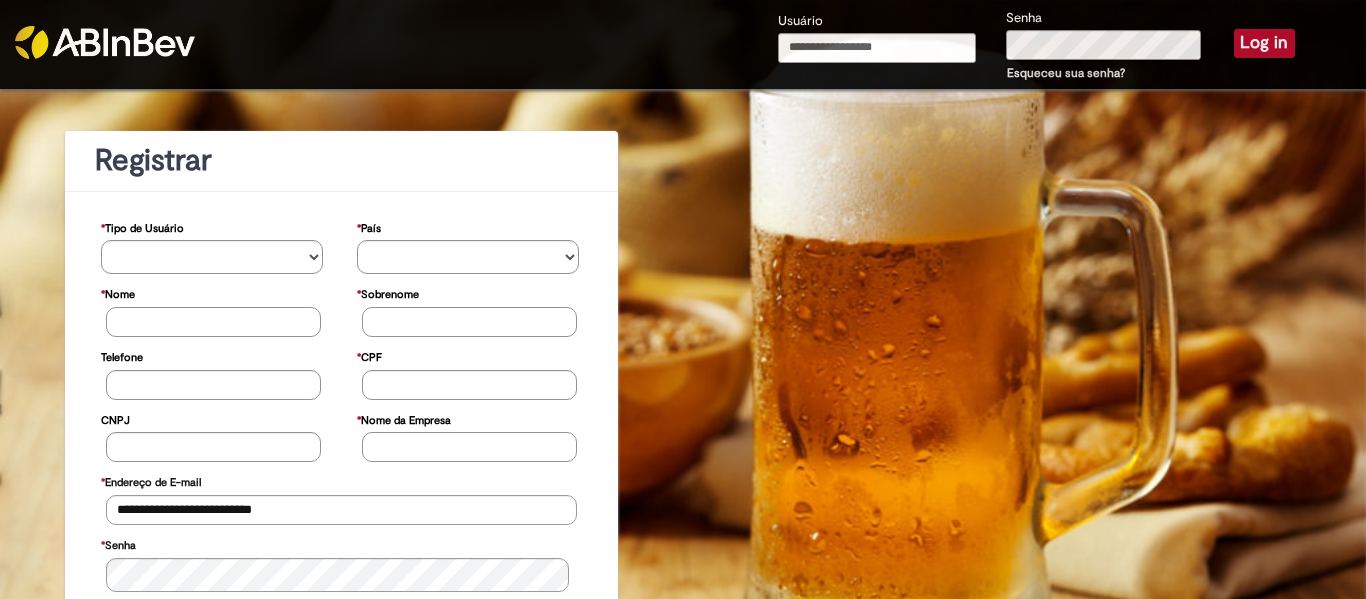 type on "**********" 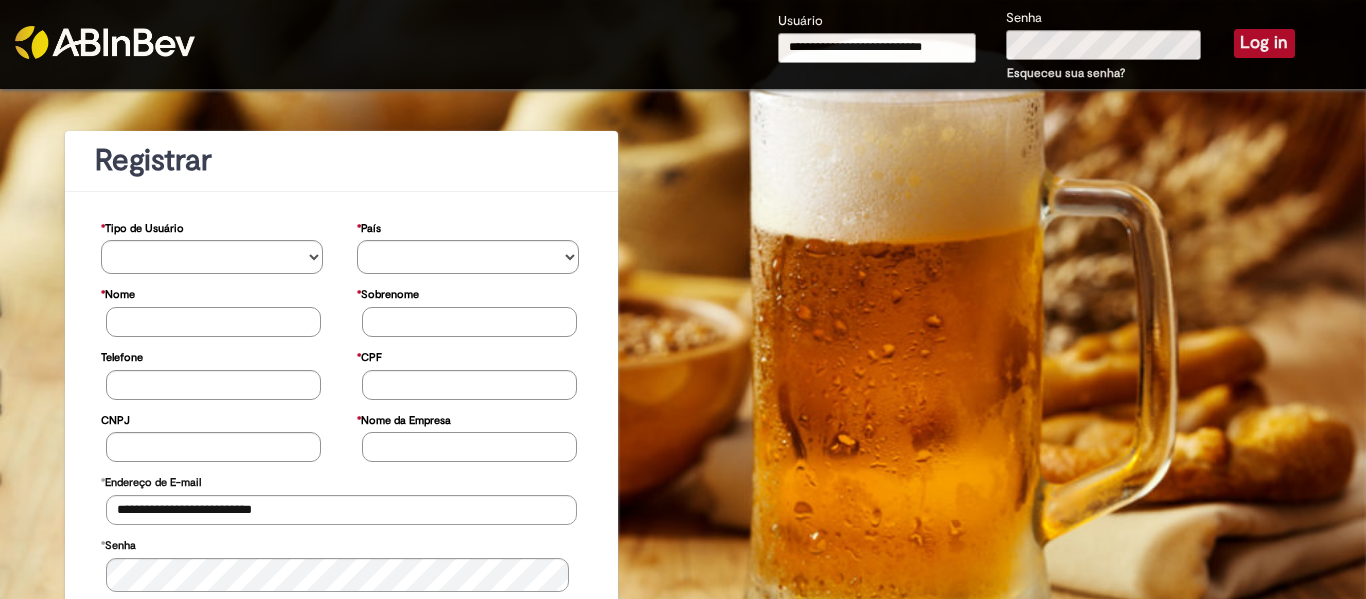 click on "Log in" at bounding box center (1264, 43) 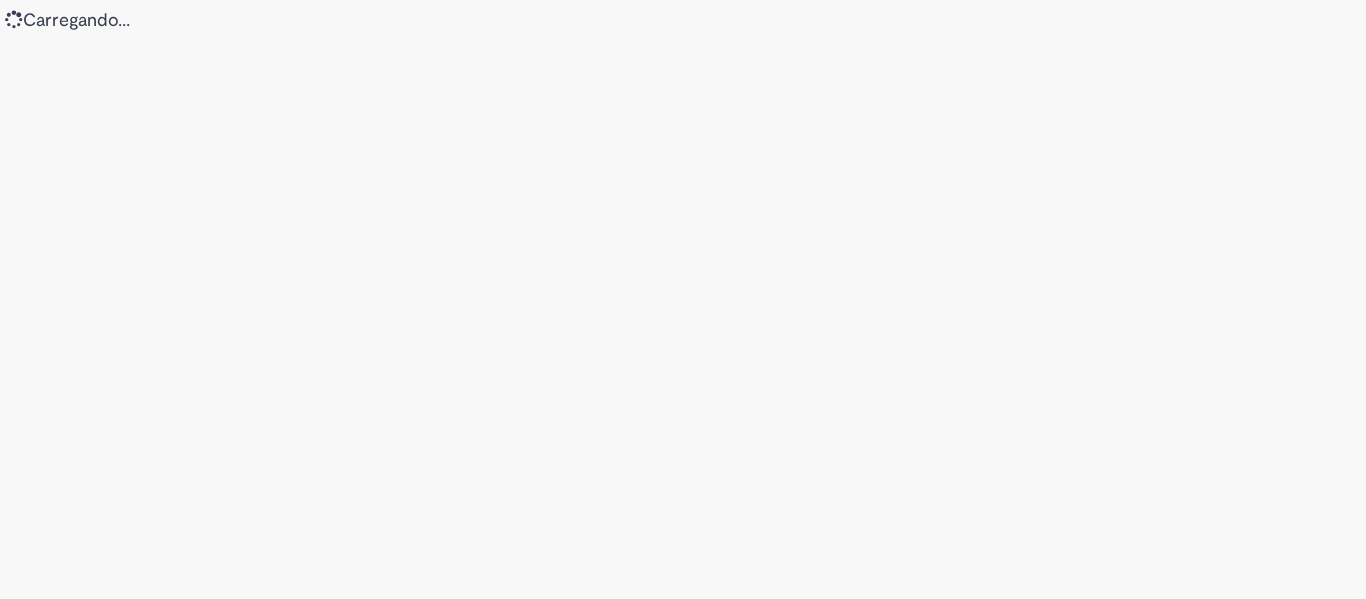 scroll, scrollTop: 0, scrollLeft: 0, axis: both 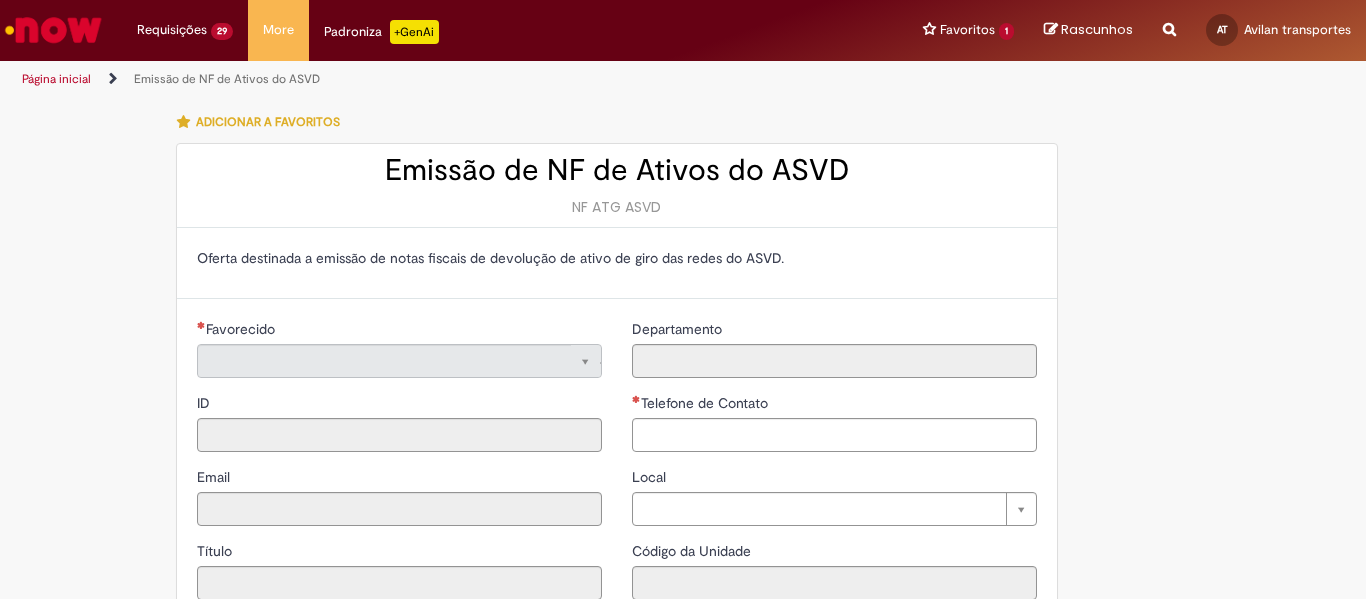 type on "**********" 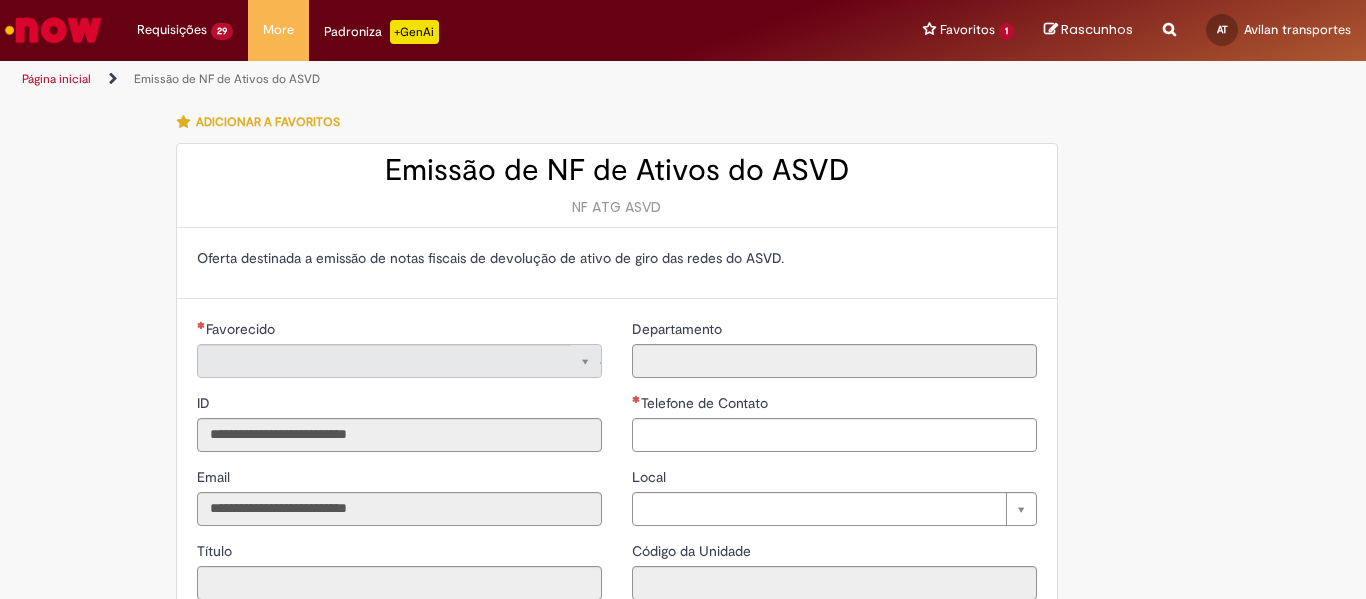 type on "**********" 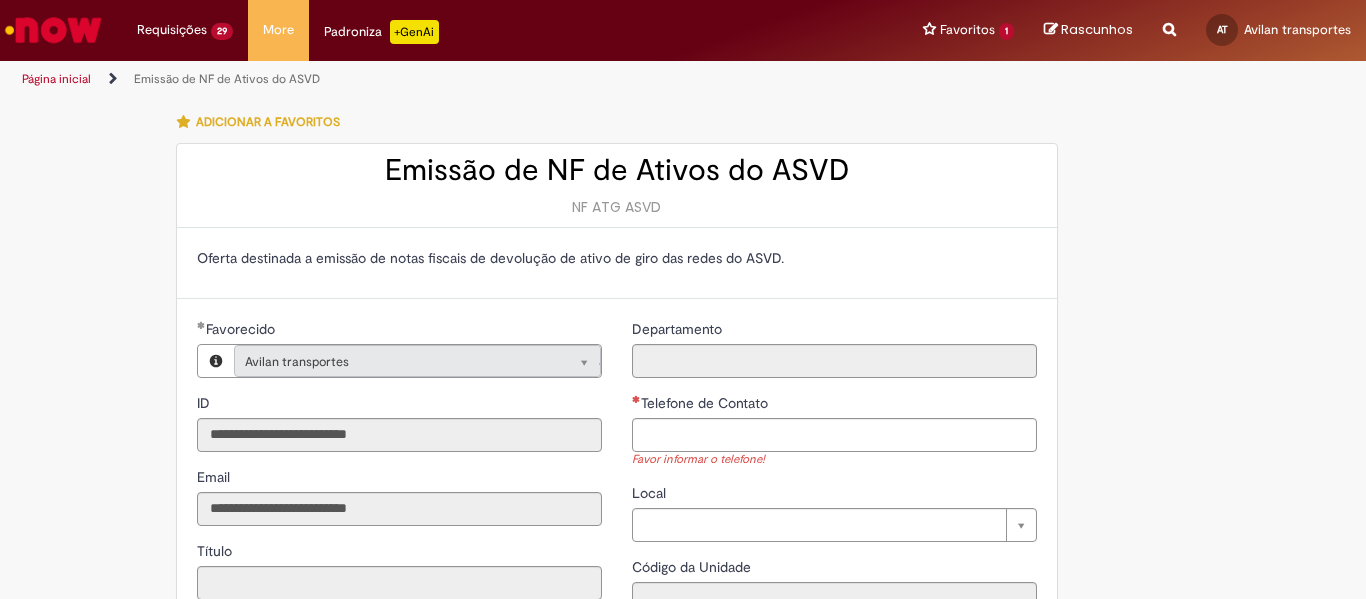scroll, scrollTop: 133, scrollLeft: 0, axis: vertical 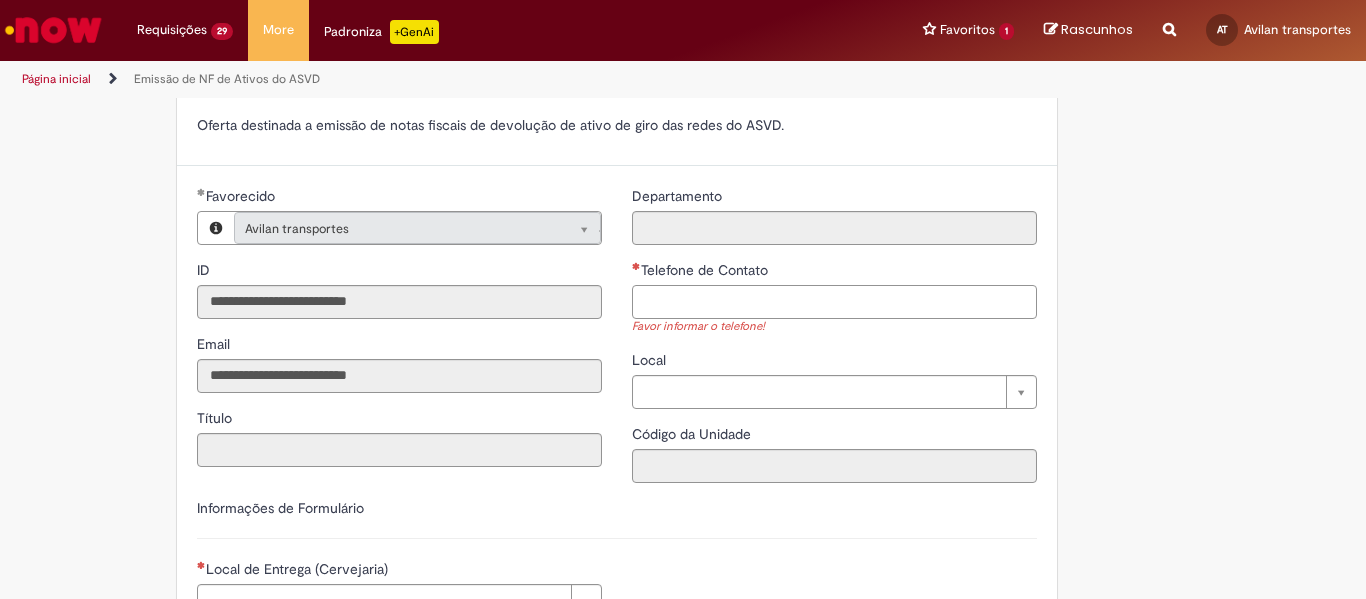 click on "Telefone de Contato" at bounding box center [834, 302] 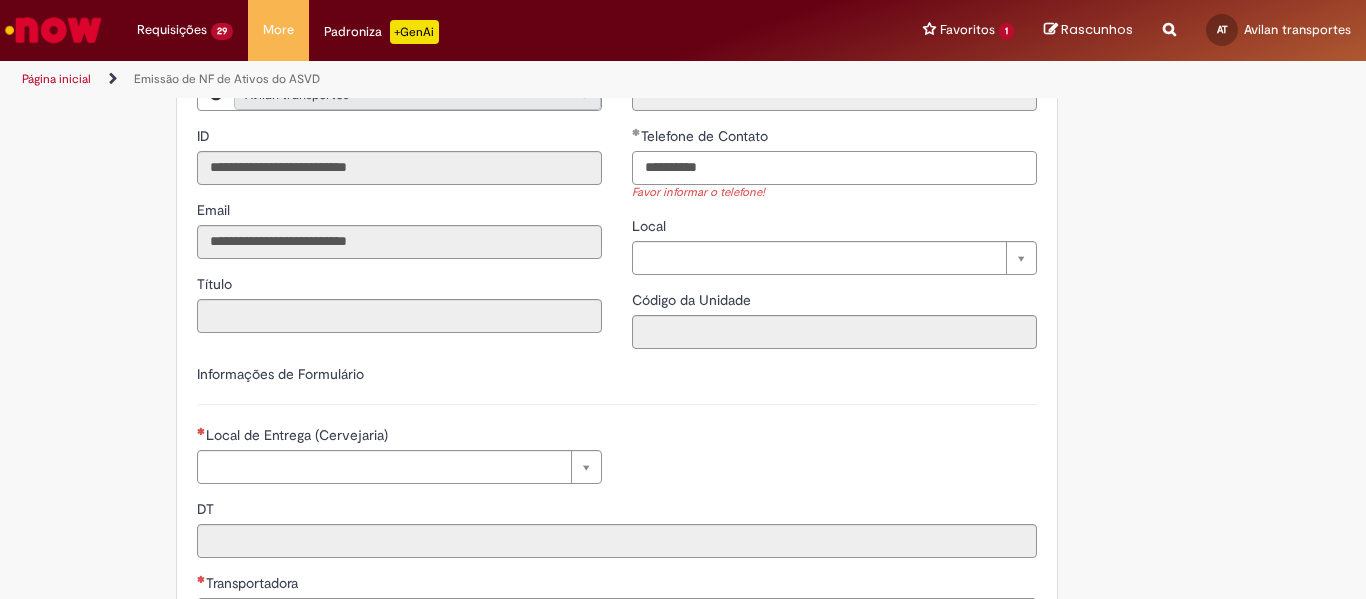 scroll, scrollTop: 400, scrollLeft: 0, axis: vertical 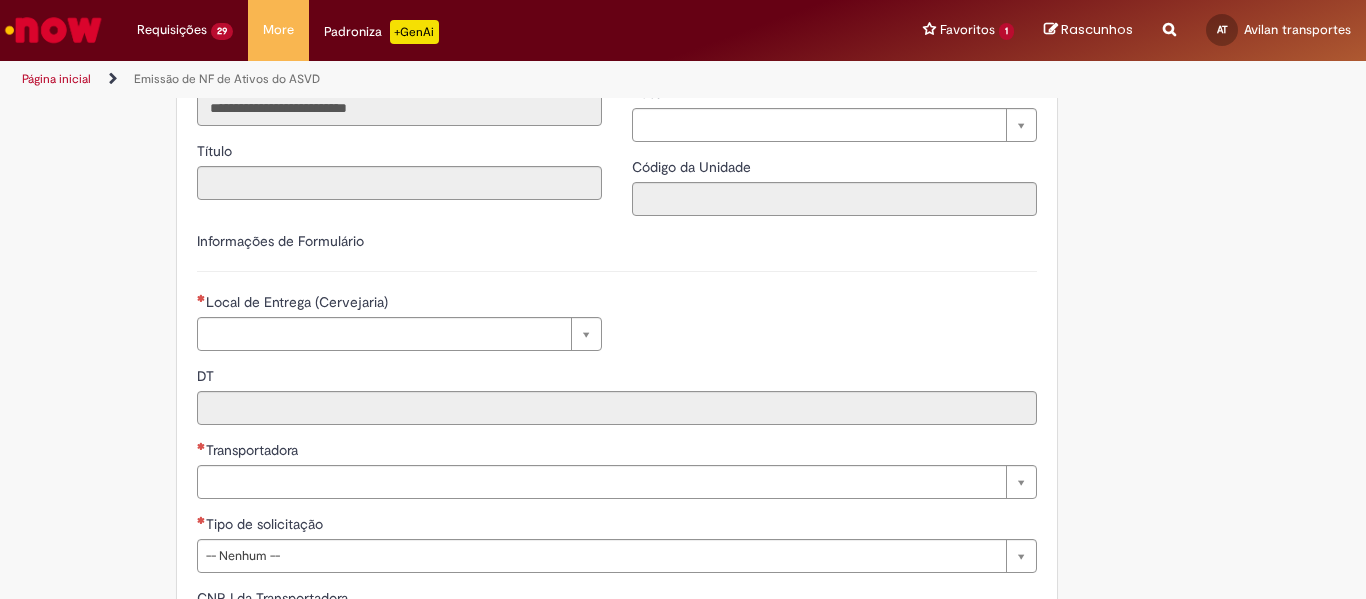 type on "**********" 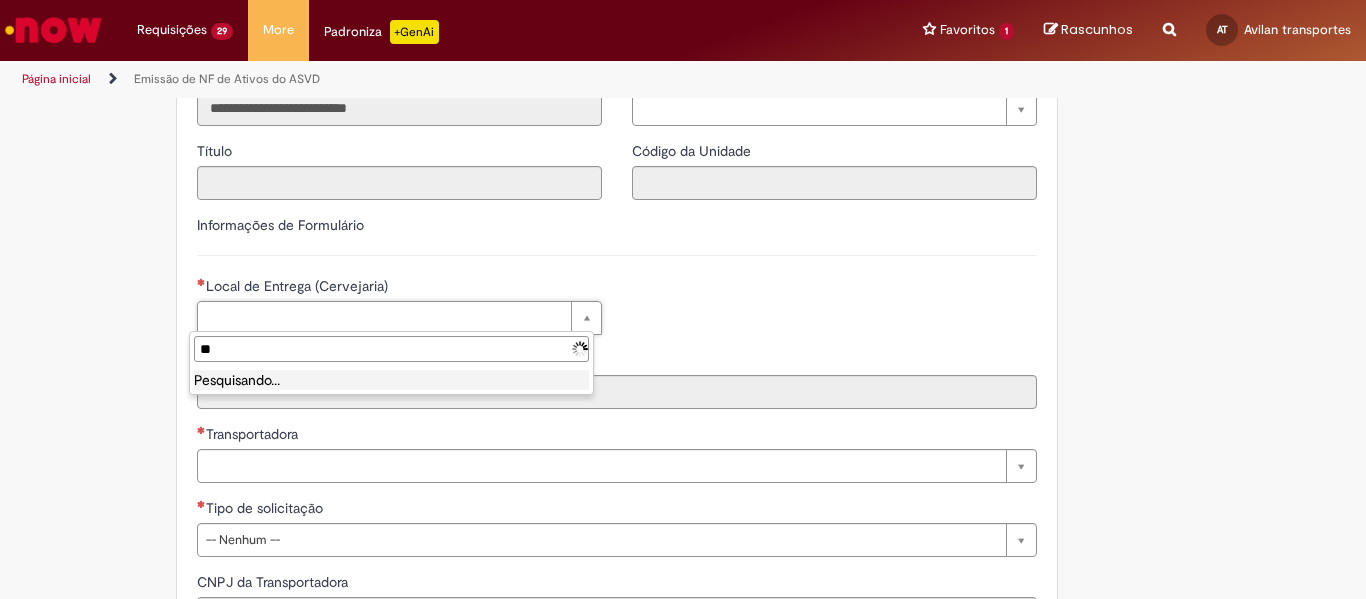 type on "*" 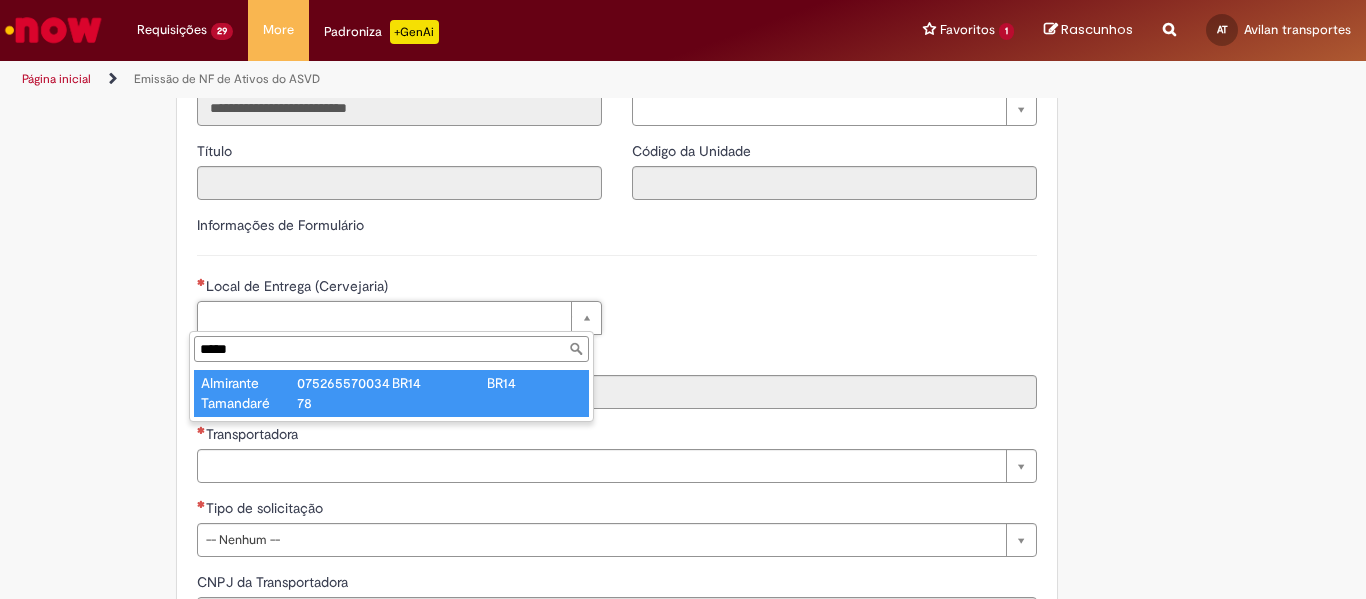 type on "*****" 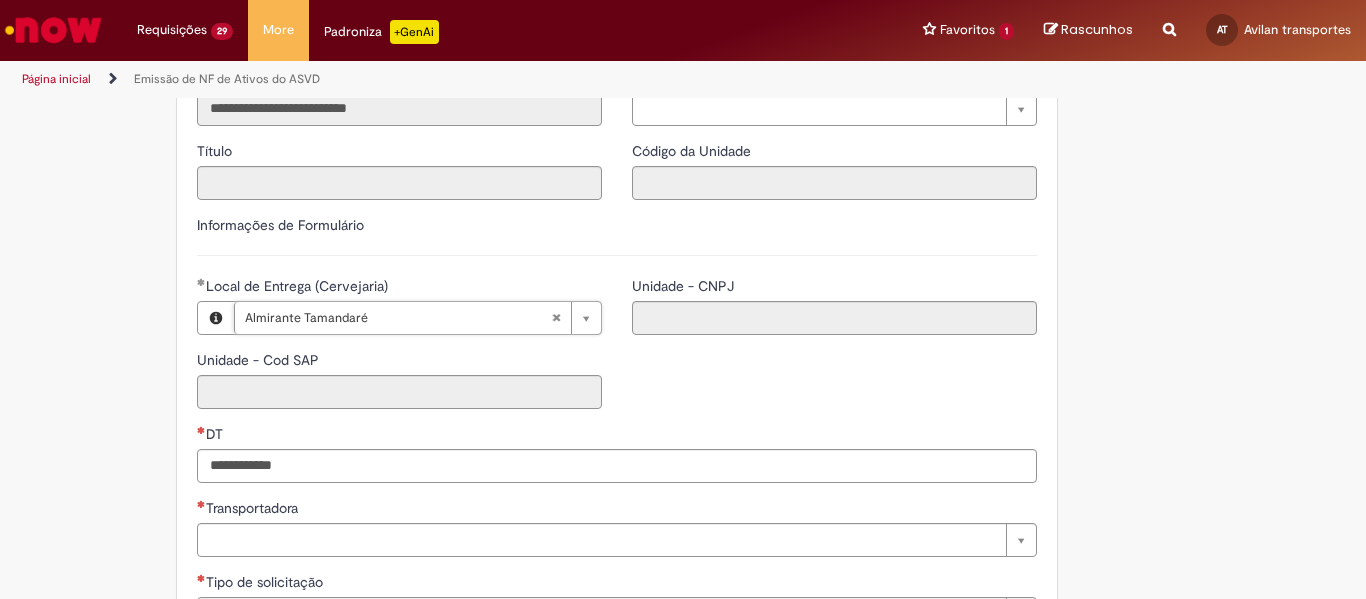 type on "****" 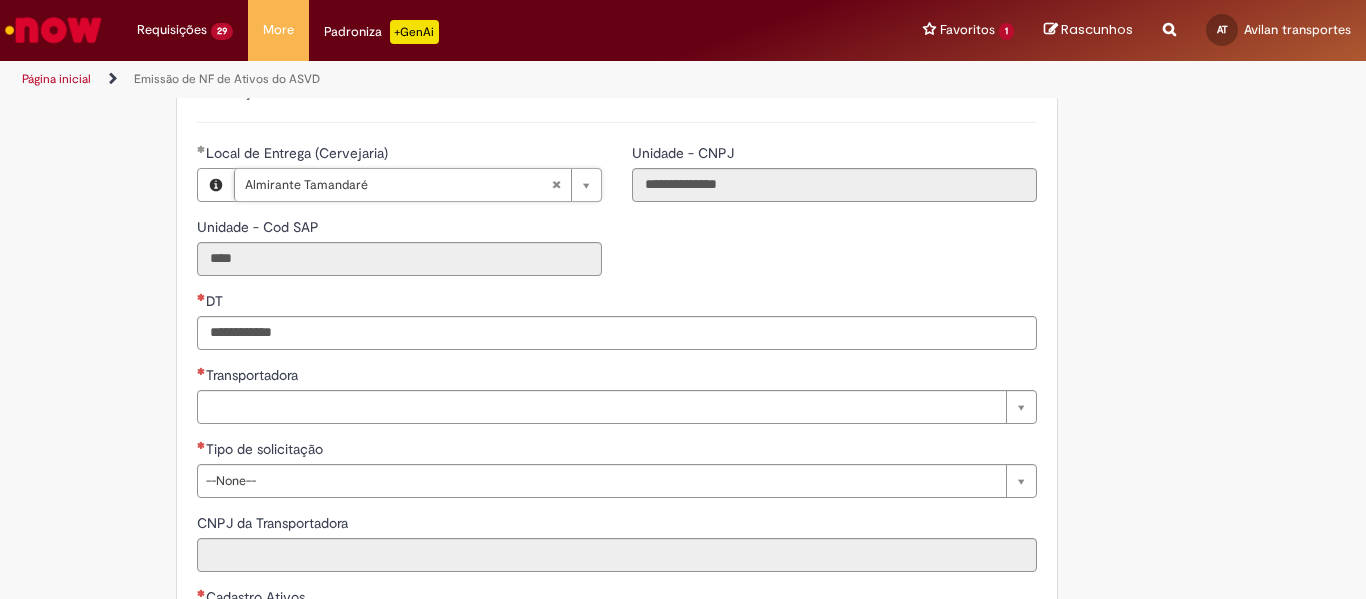 scroll, scrollTop: 667, scrollLeft: 0, axis: vertical 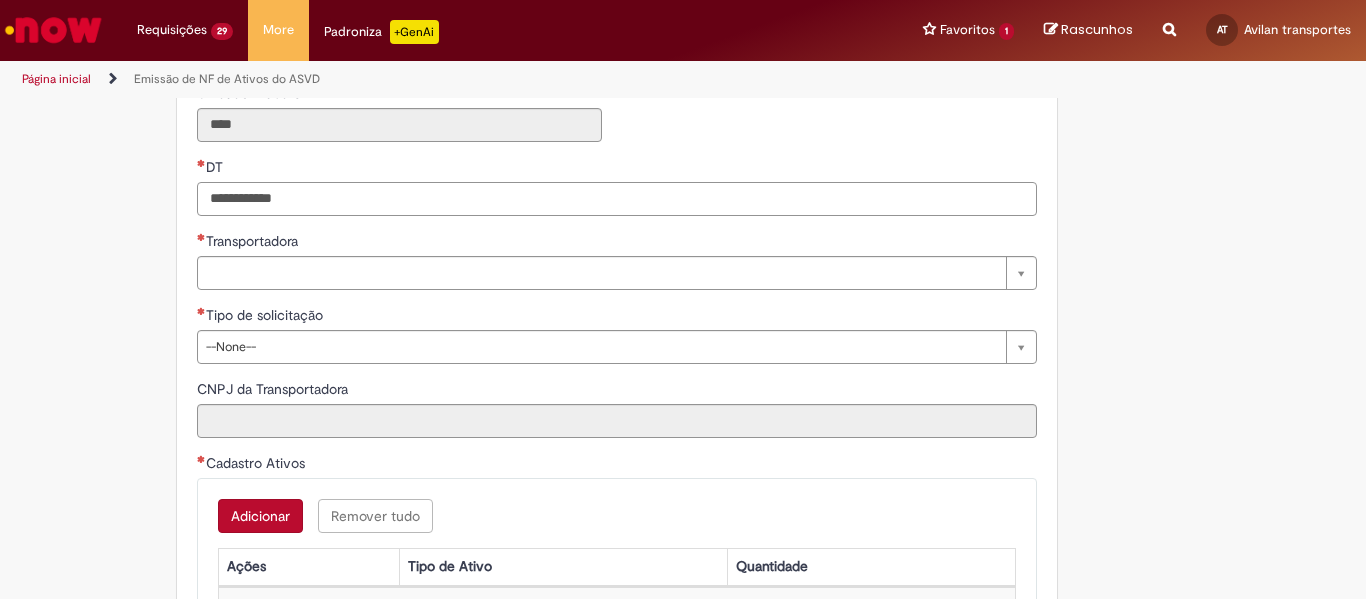 click on "DT" at bounding box center [617, 199] 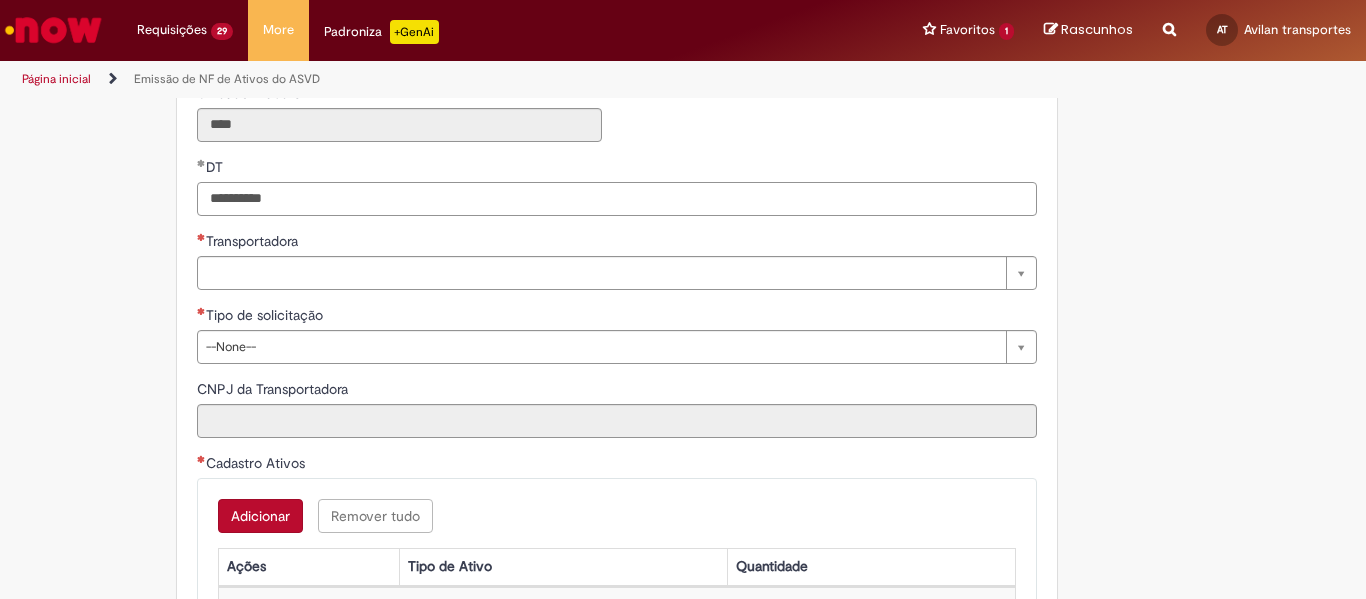 type on "**********" 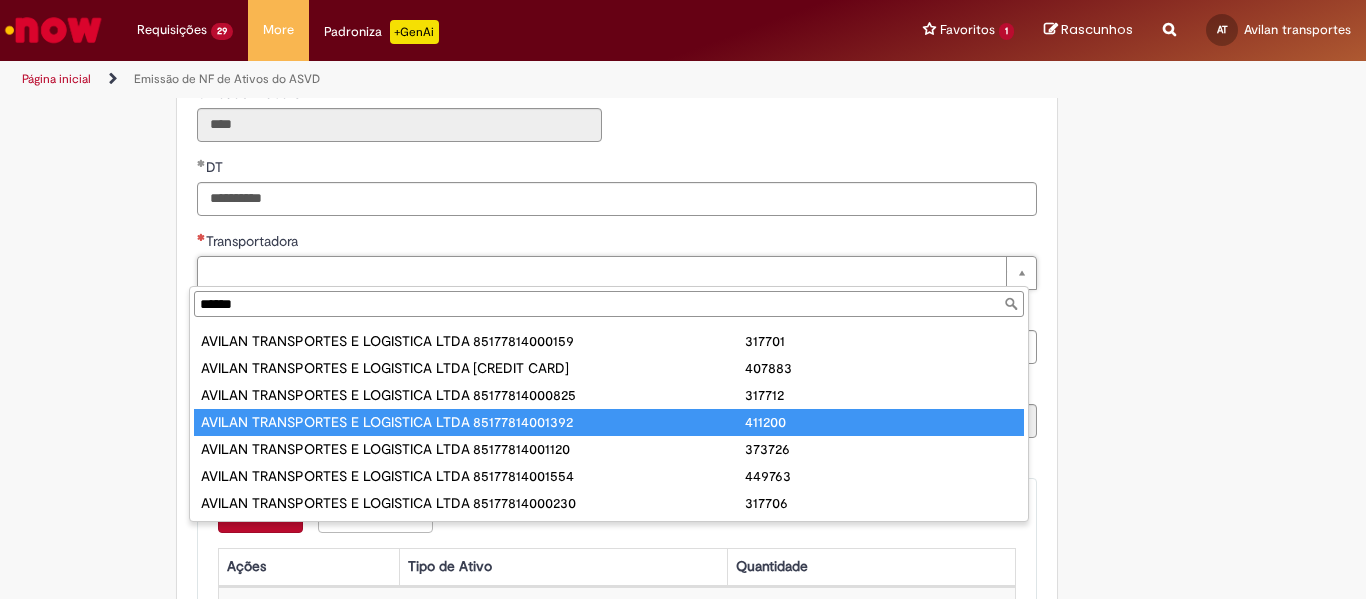 scroll, scrollTop: 231, scrollLeft: 0, axis: vertical 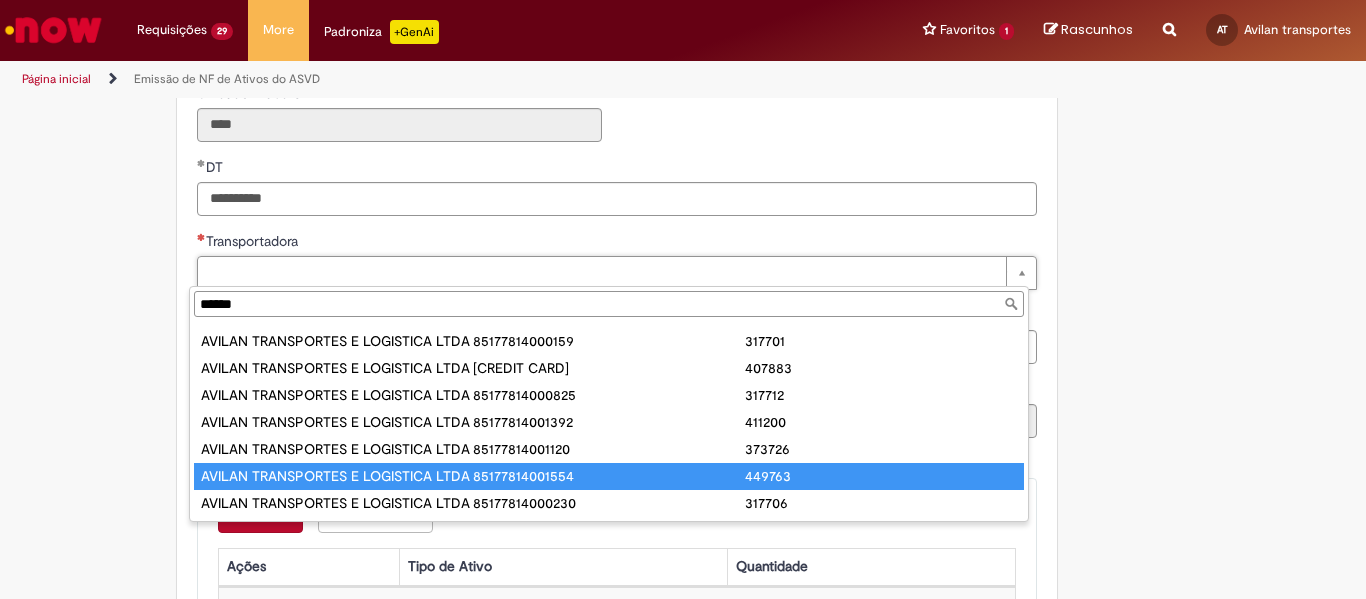 type on "******" 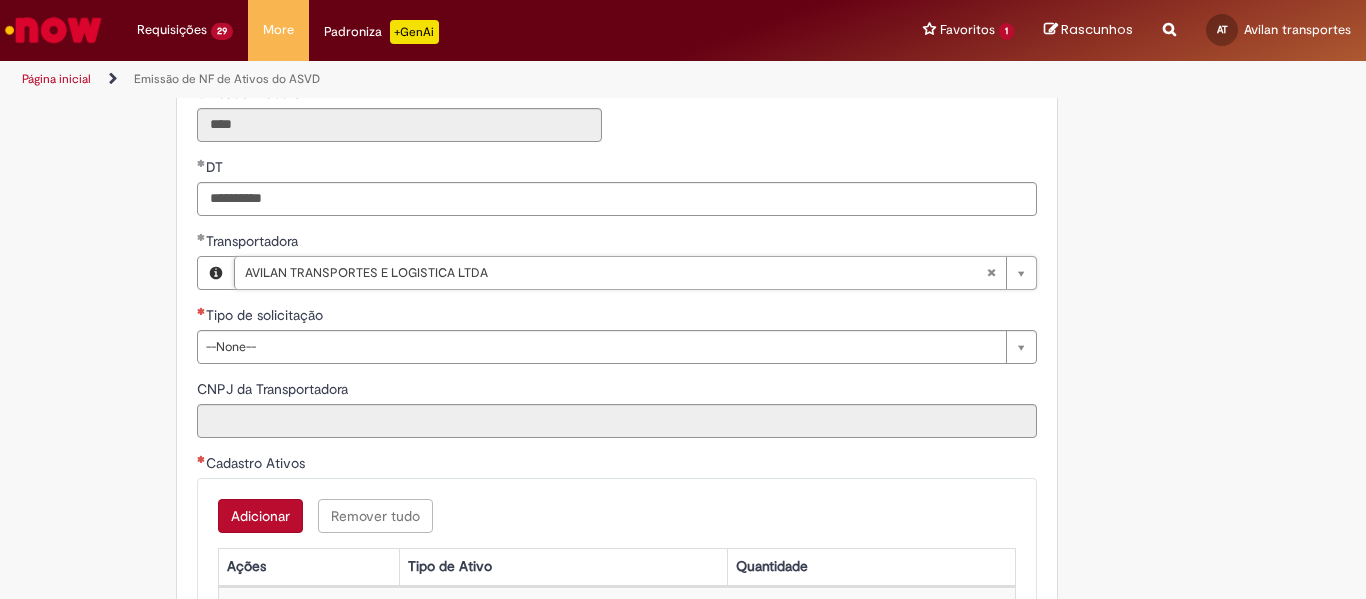type on "**********" 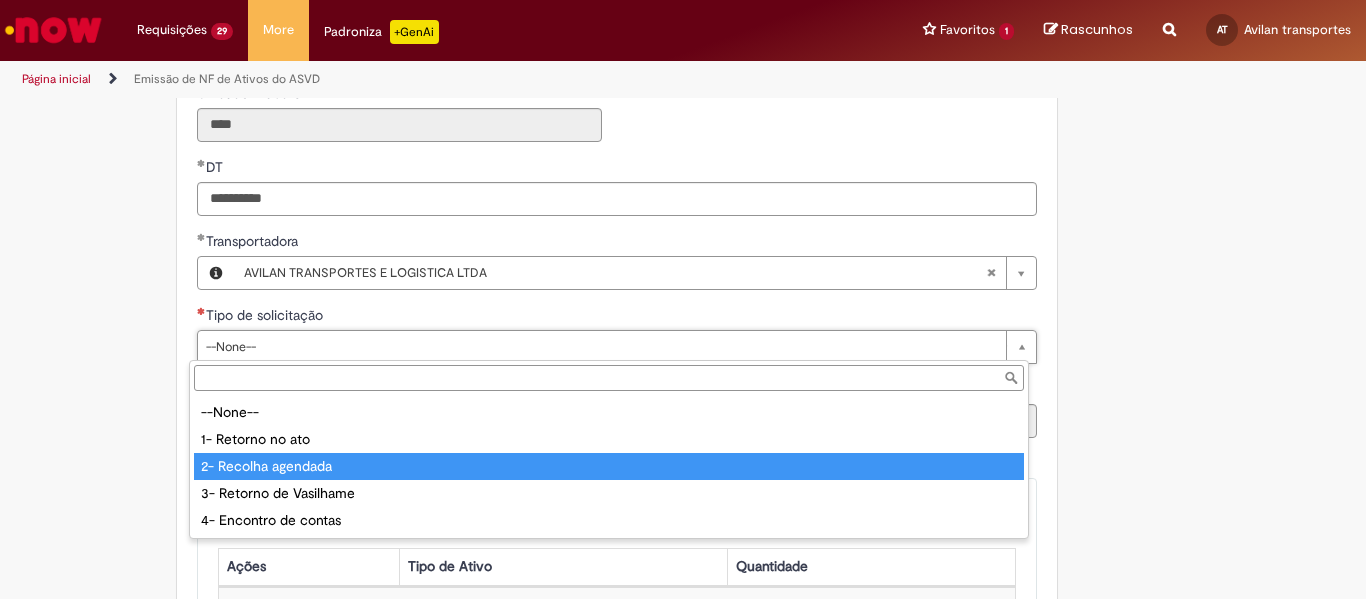 type on "**********" 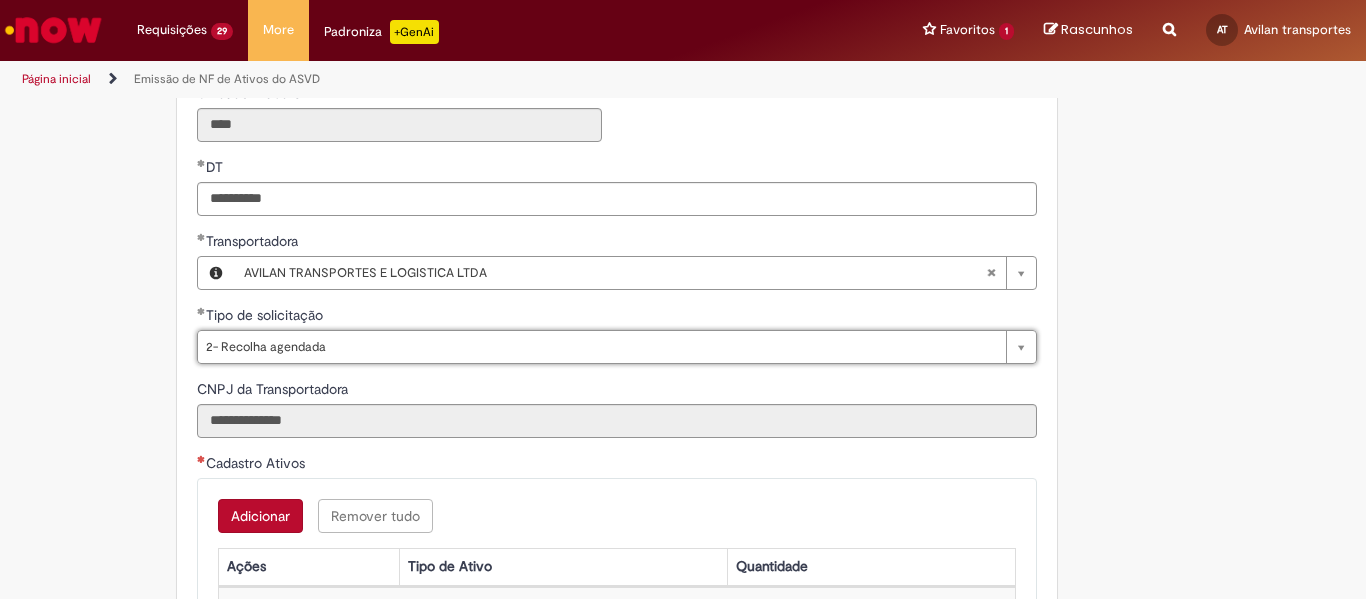 scroll, scrollTop: 800, scrollLeft: 0, axis: vertical 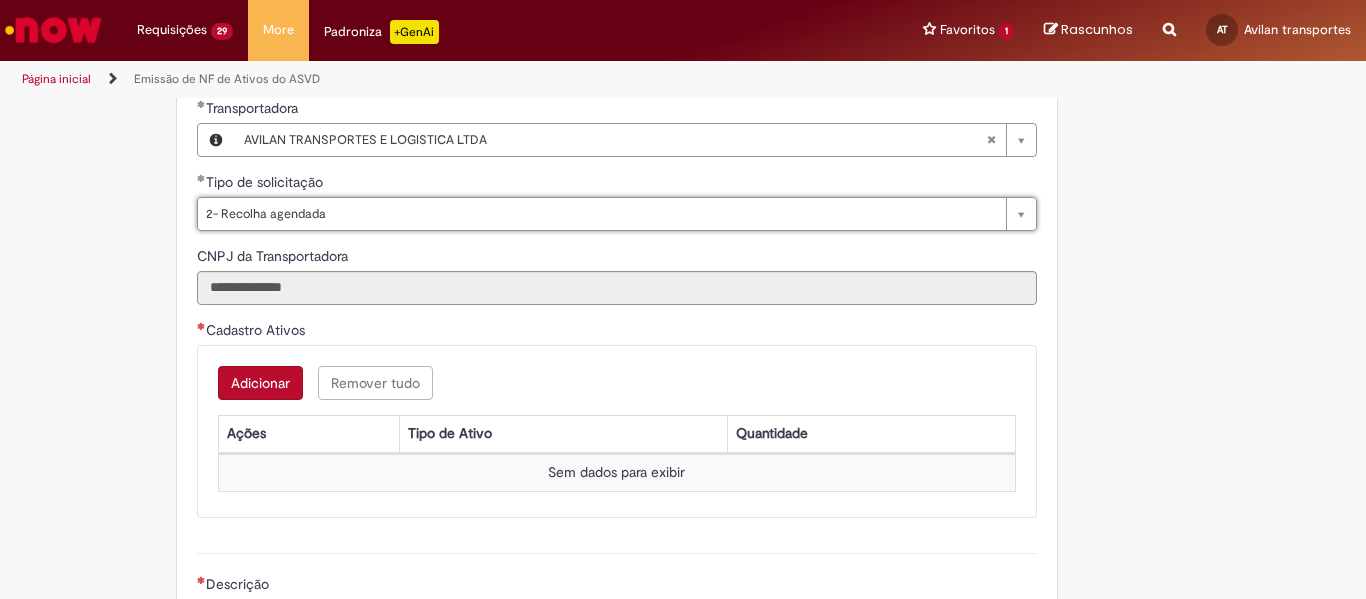 click on "Adicionar" at bounding box center (260, 383) 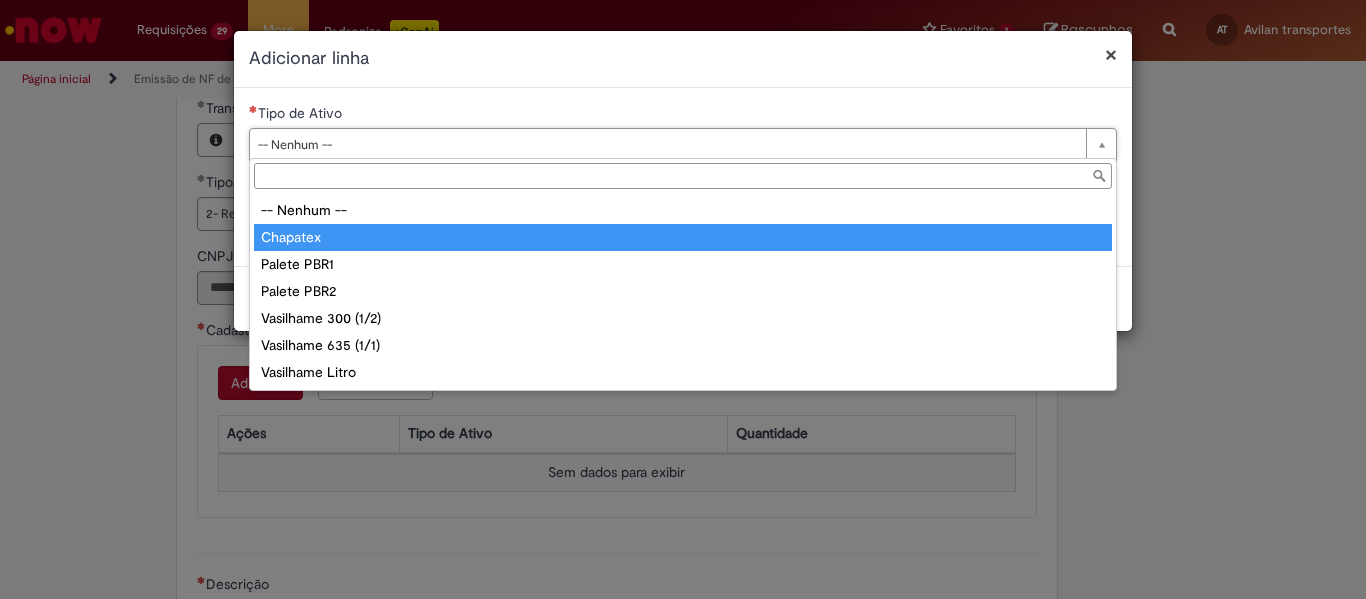type on "********" 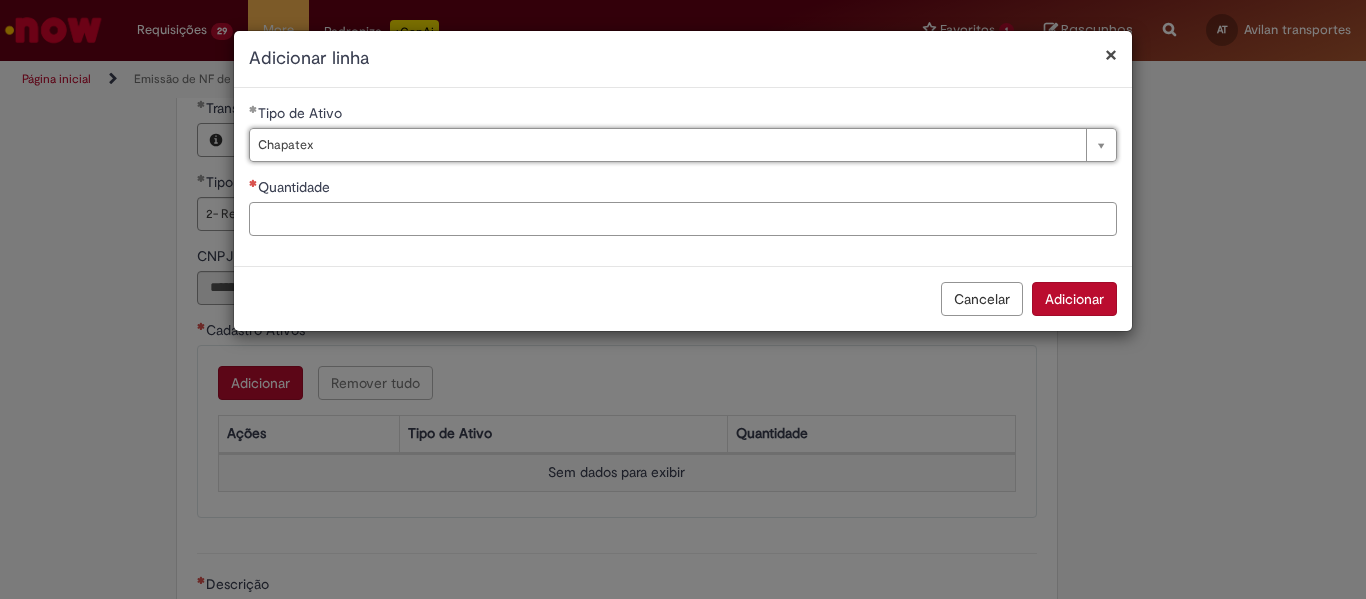 click on "Quantidade" at bounding box center (683, 219) 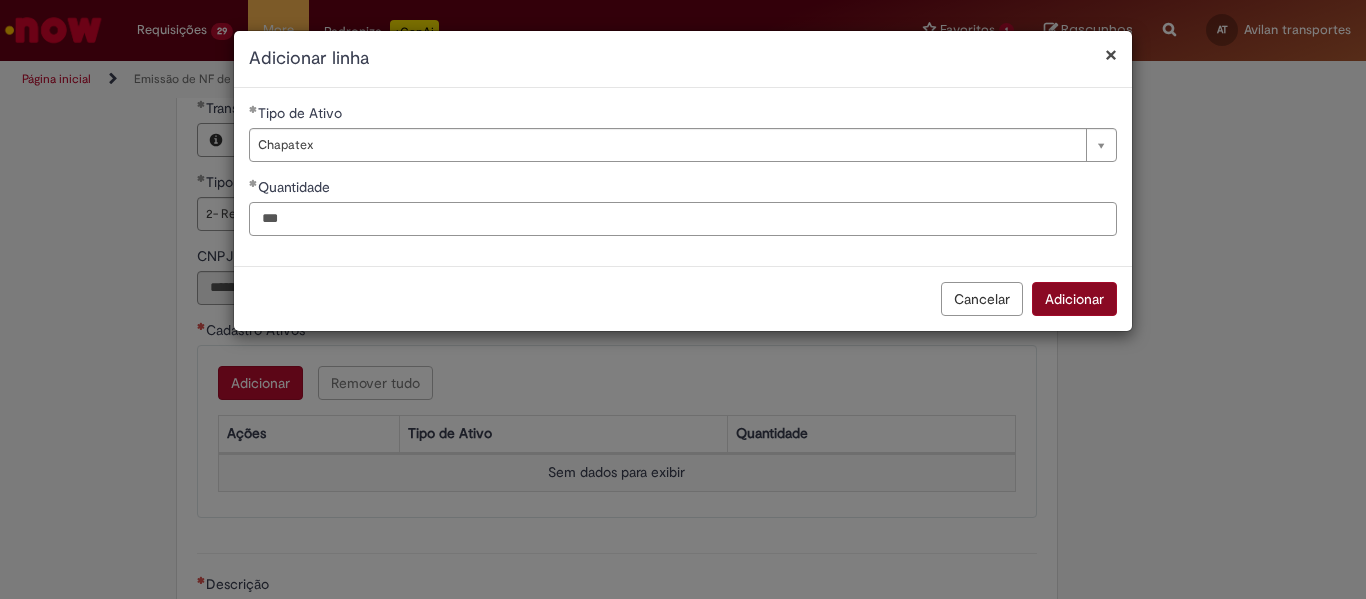 type on "***" 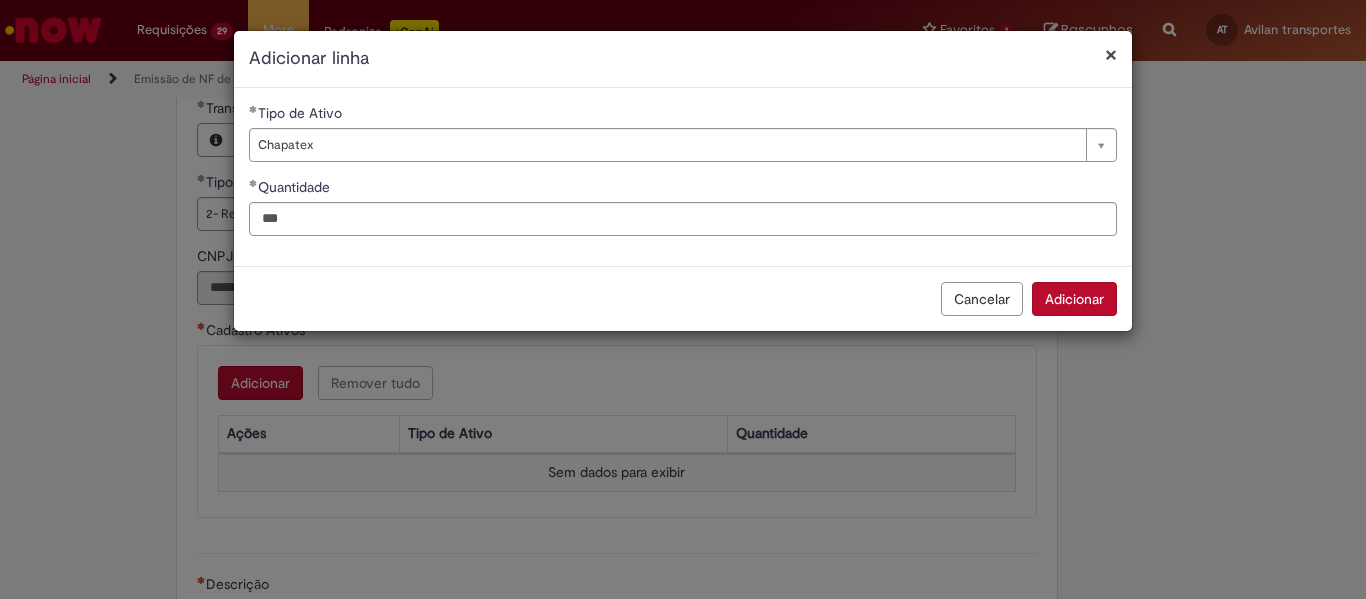click on "Adicionar" at bounding box center (1074, 299) 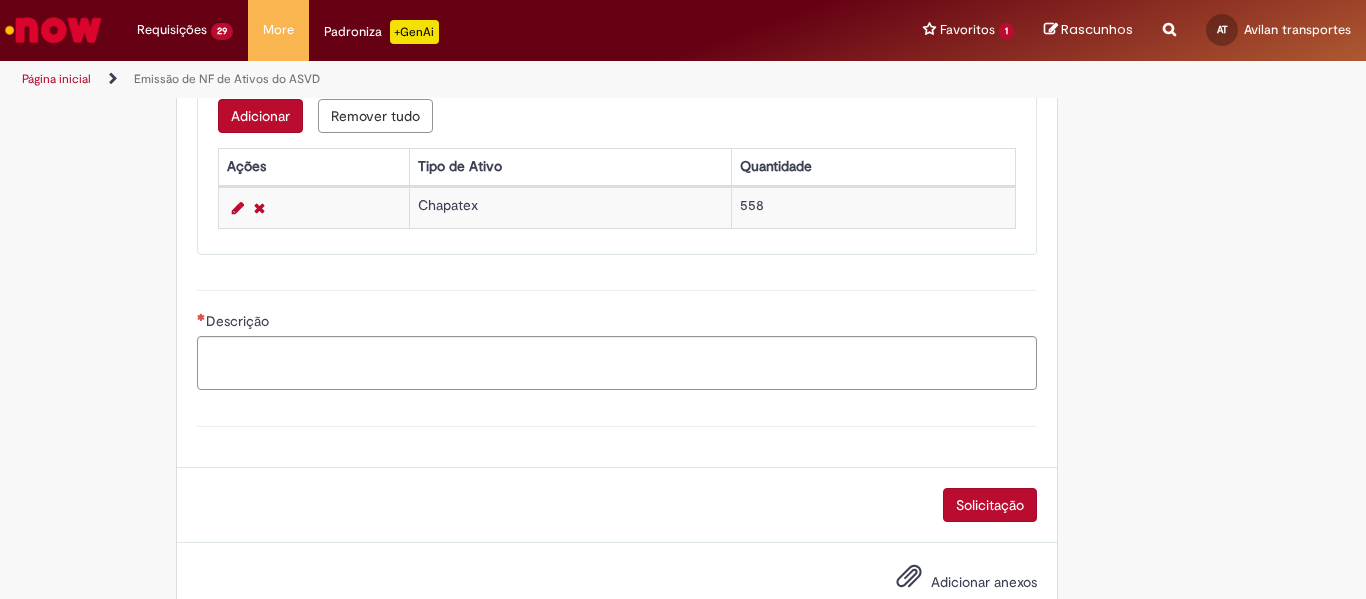 scroll, scrollTop: 1120, scrollLeft: 0, axis: vertical 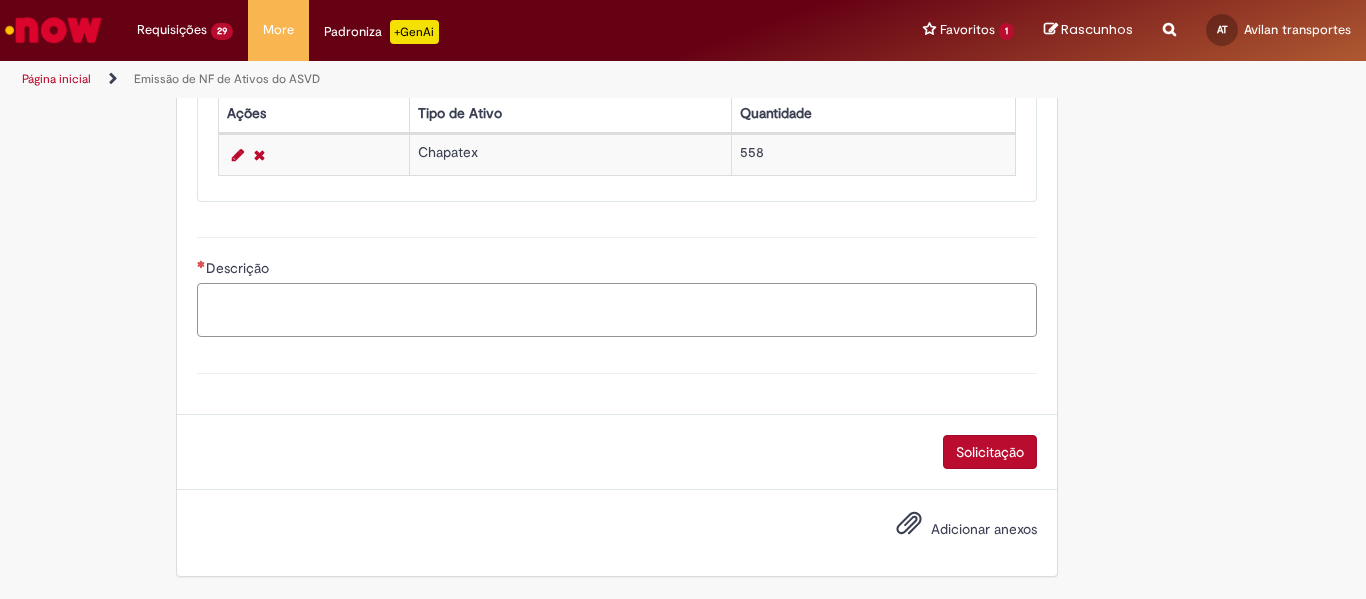 click on "Descrição" at bounding box center [617, 310] 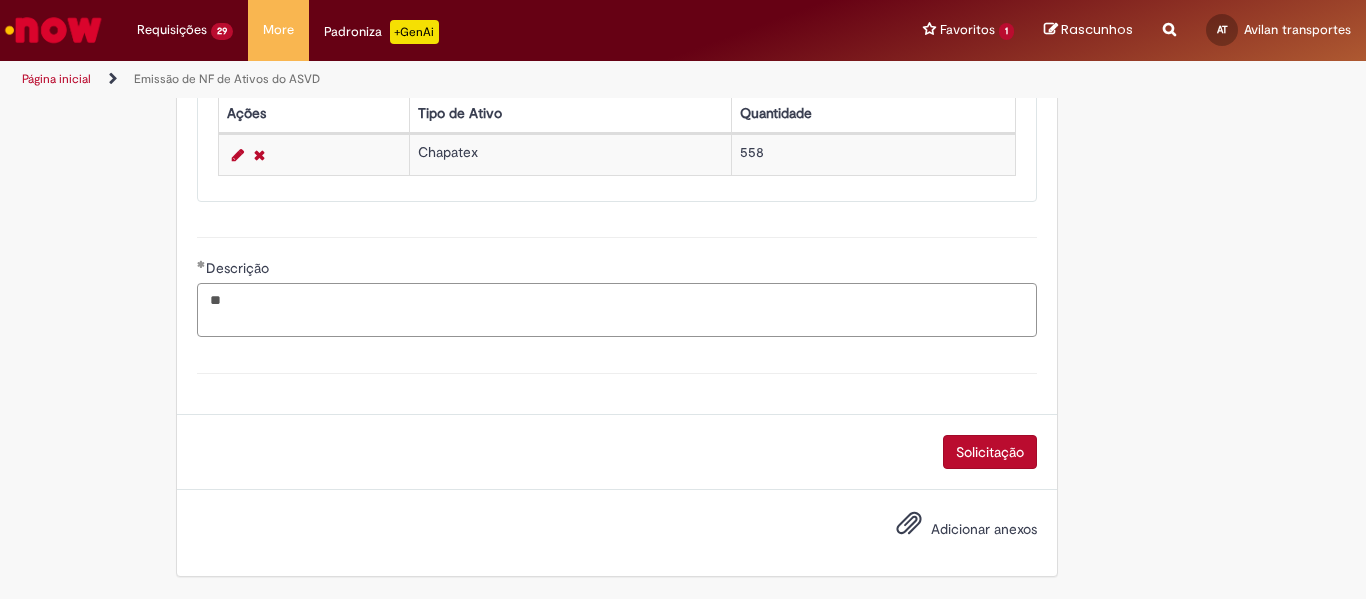 type on "*" 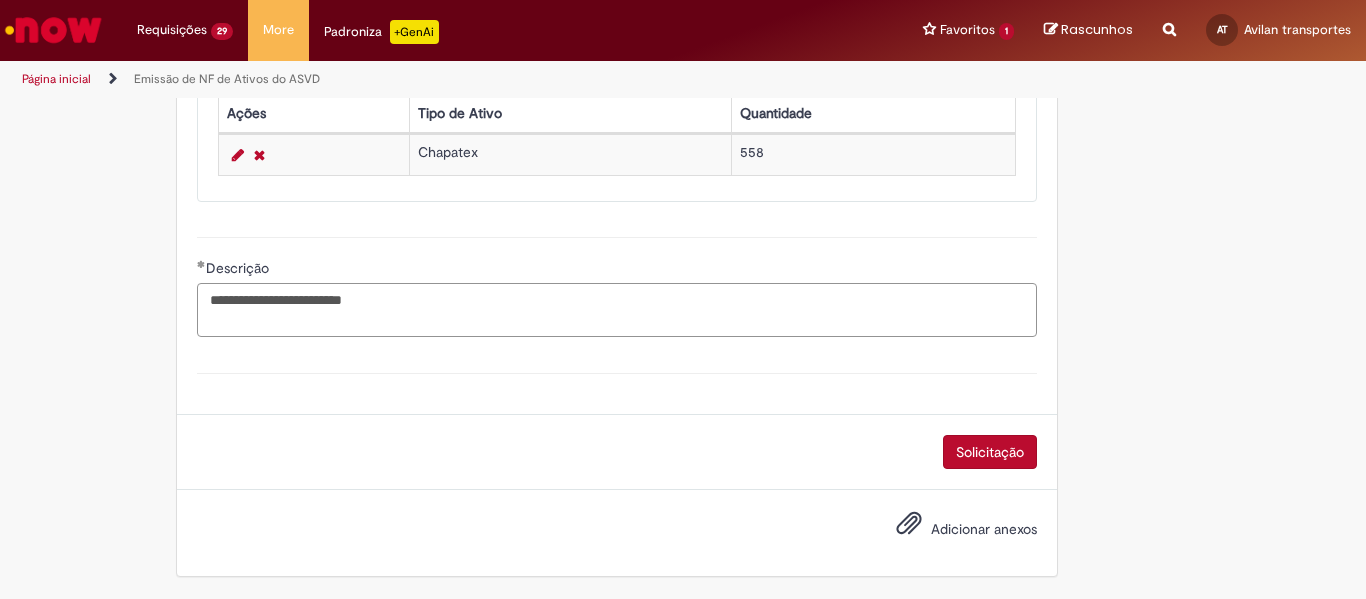 type on "**********" 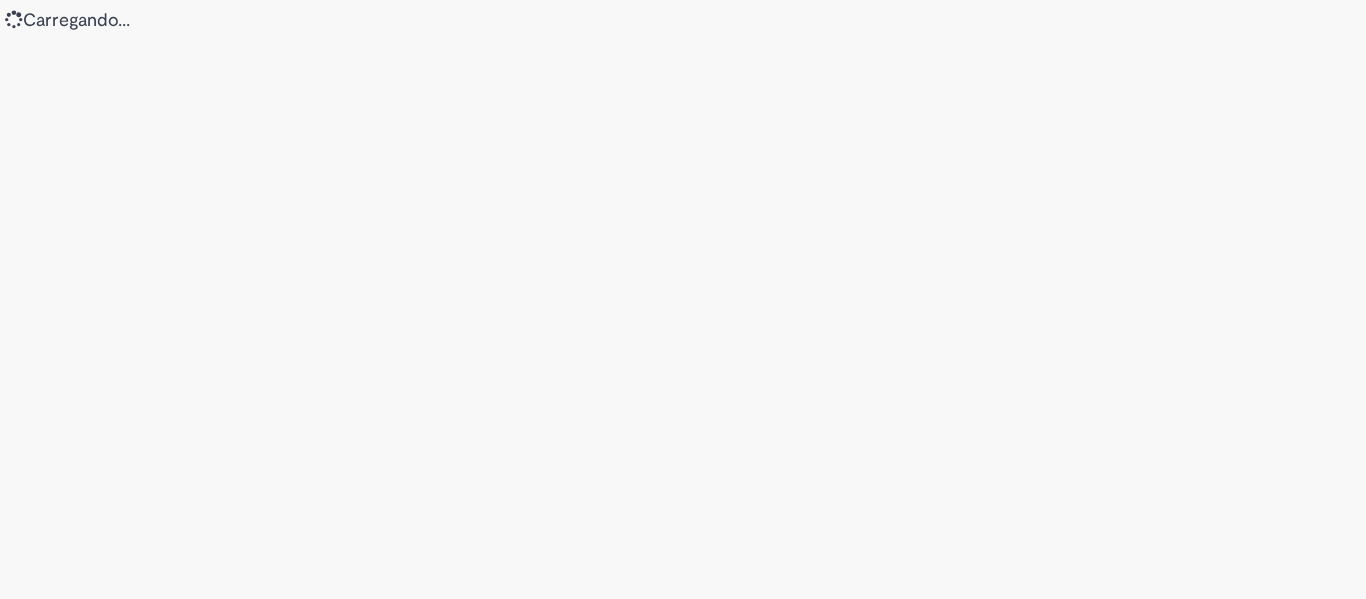 scroll, scrollTop: 0, scrollLeft: 0, axis: both 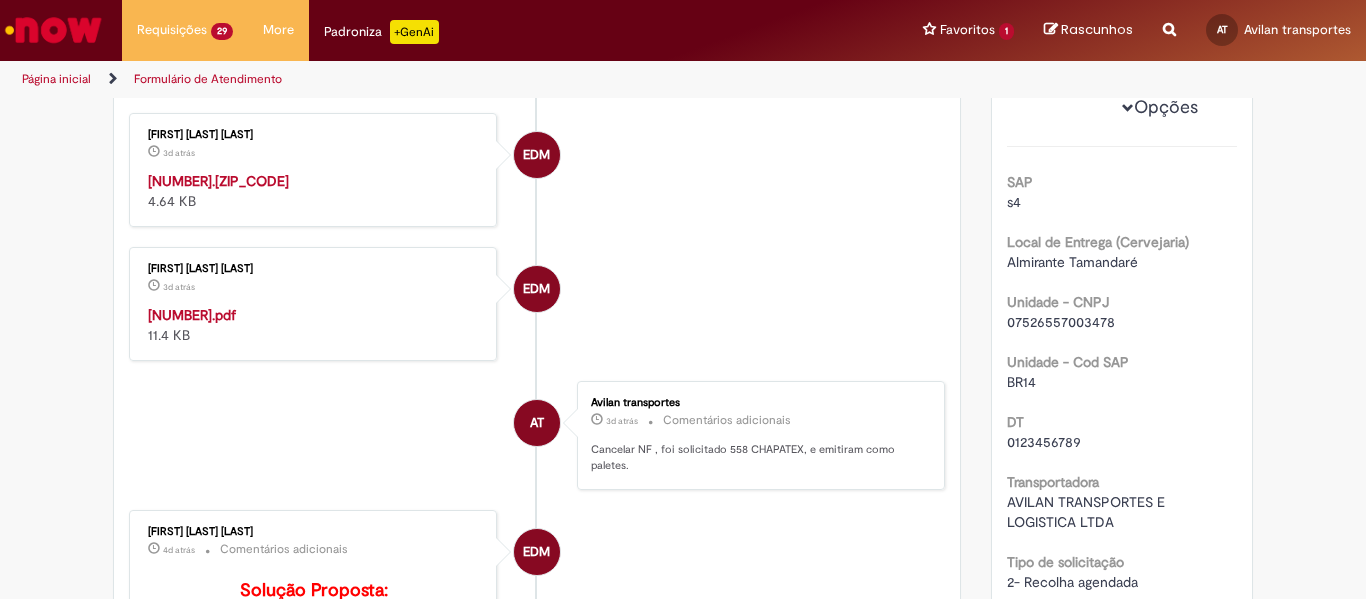 click on "[NUMBER].pdf" at bounding box center (192, 315) 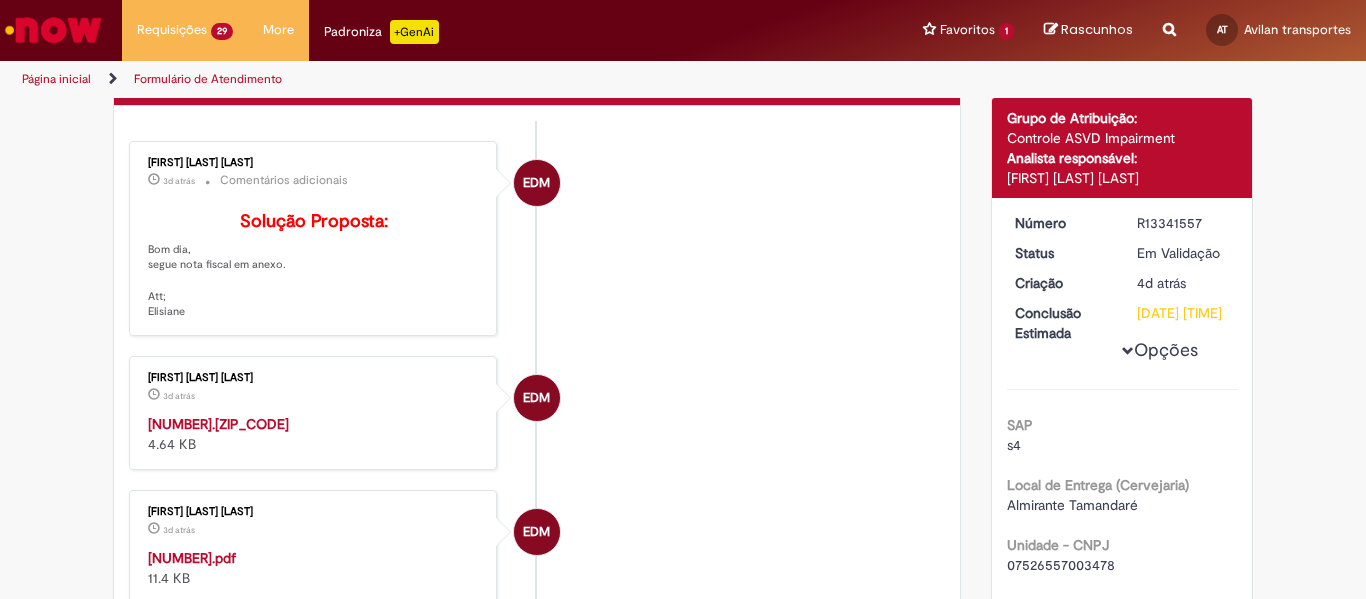 scroll, scrollTop: 291, scrollLeft: 0, axis: vertical 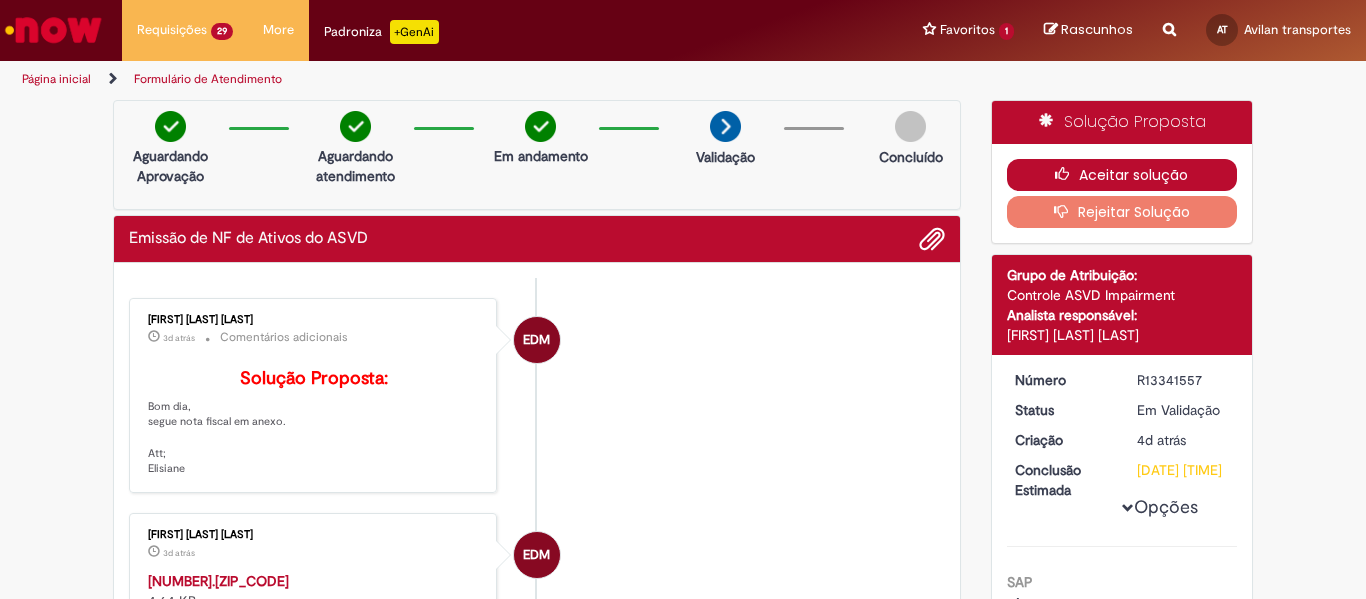 click on "Aceitar solução" at bounding box center (1122, 175) 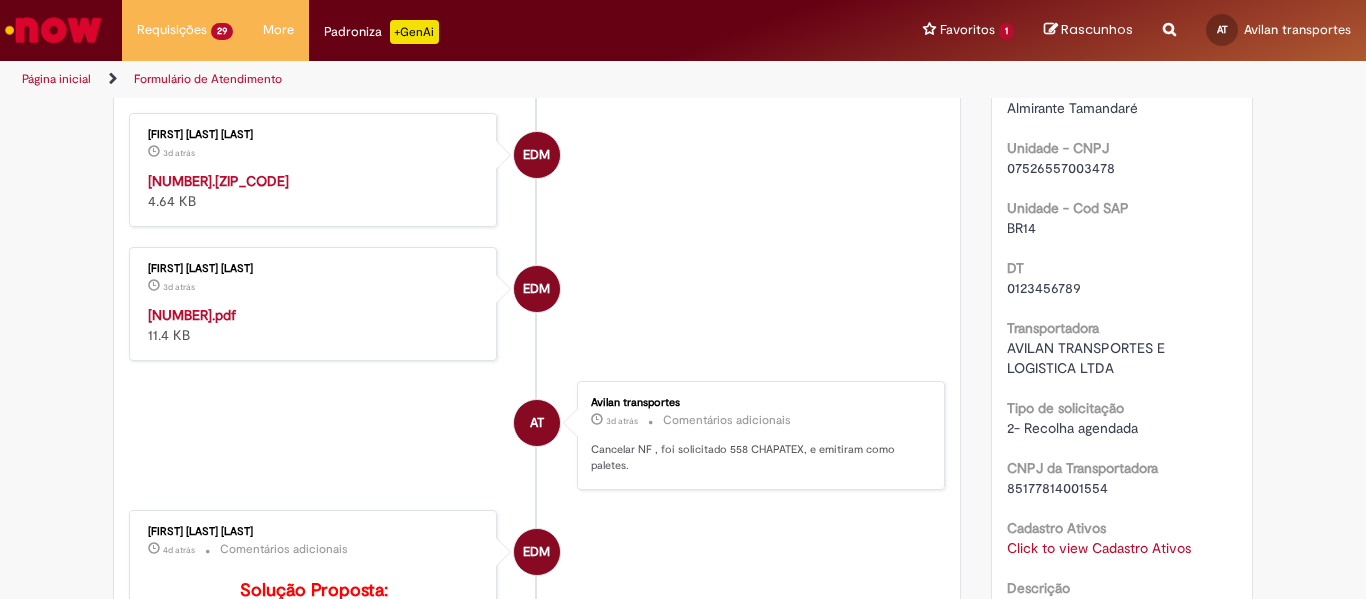 scroll, scrollTop: 0, scrollLeft: 0, axis: both 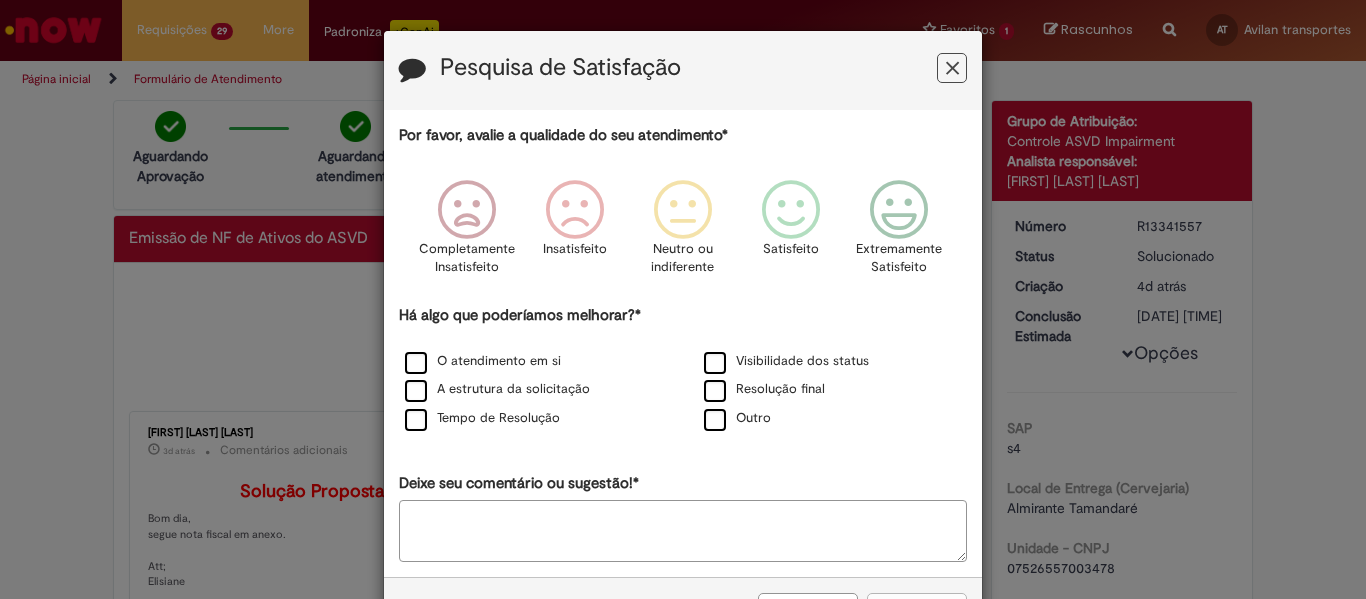 click at bounding box center (952, 68) 